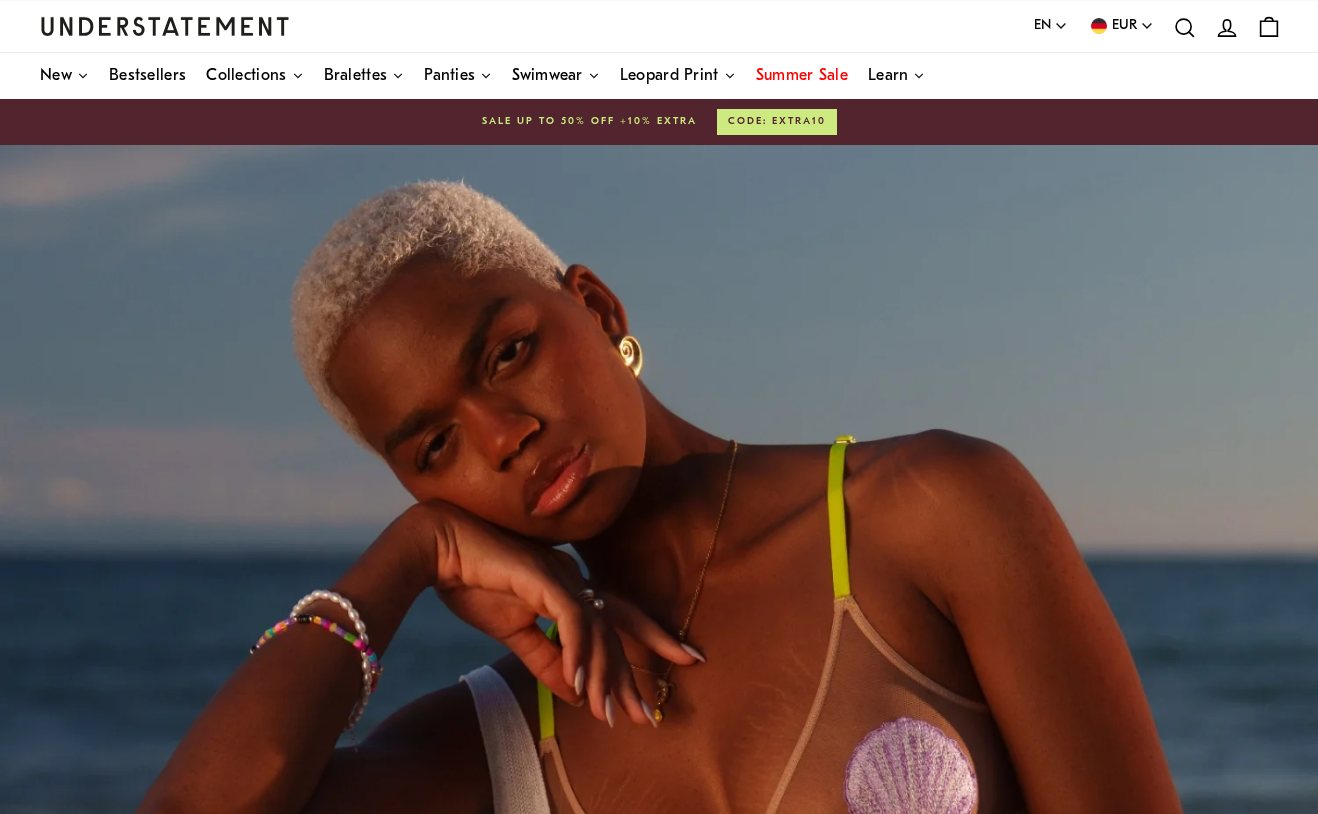 scroll, scrollTop: 0, scrollLeft: 0, axis: both 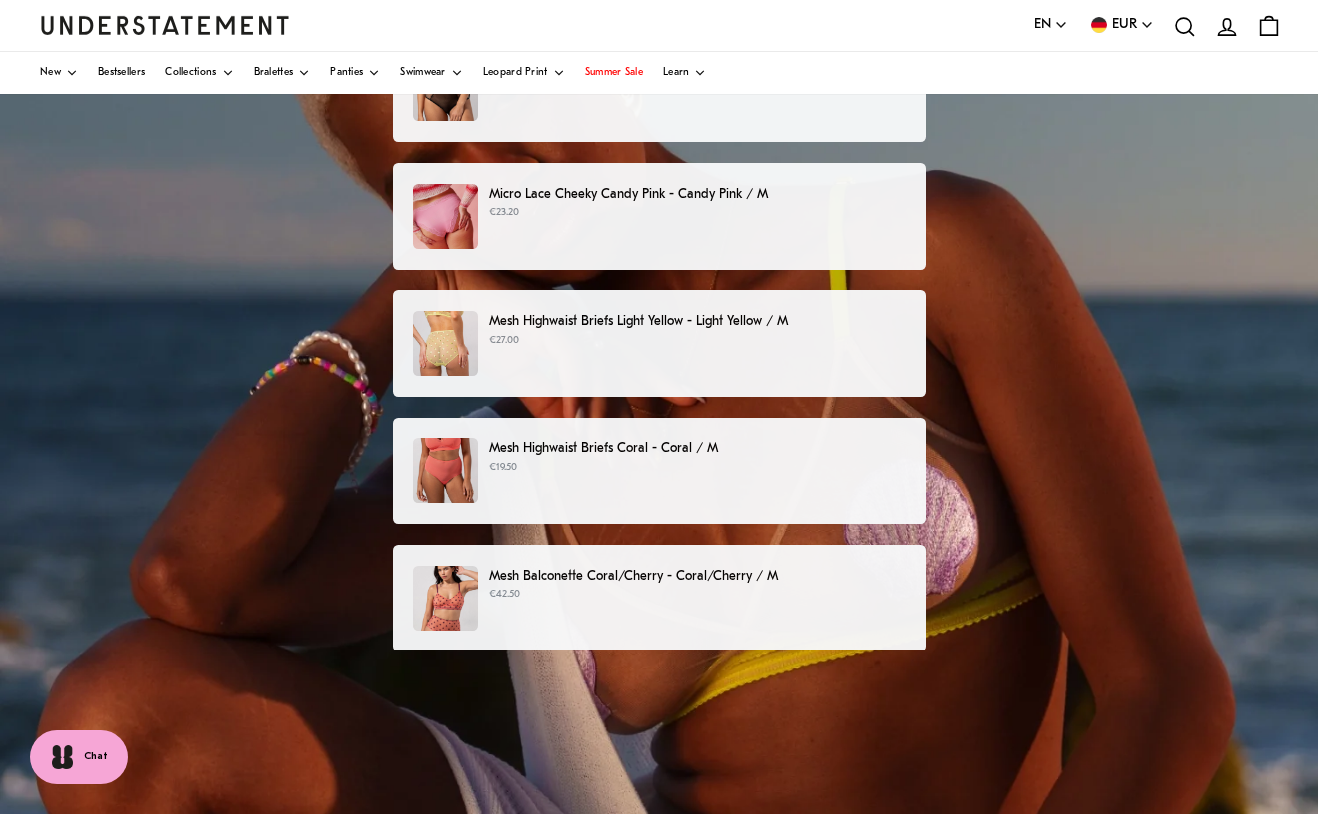 click on "Mesh Balconette Coral/Cherry - Coral/Cherry / M €42.50" at bounding box center (658, 598) 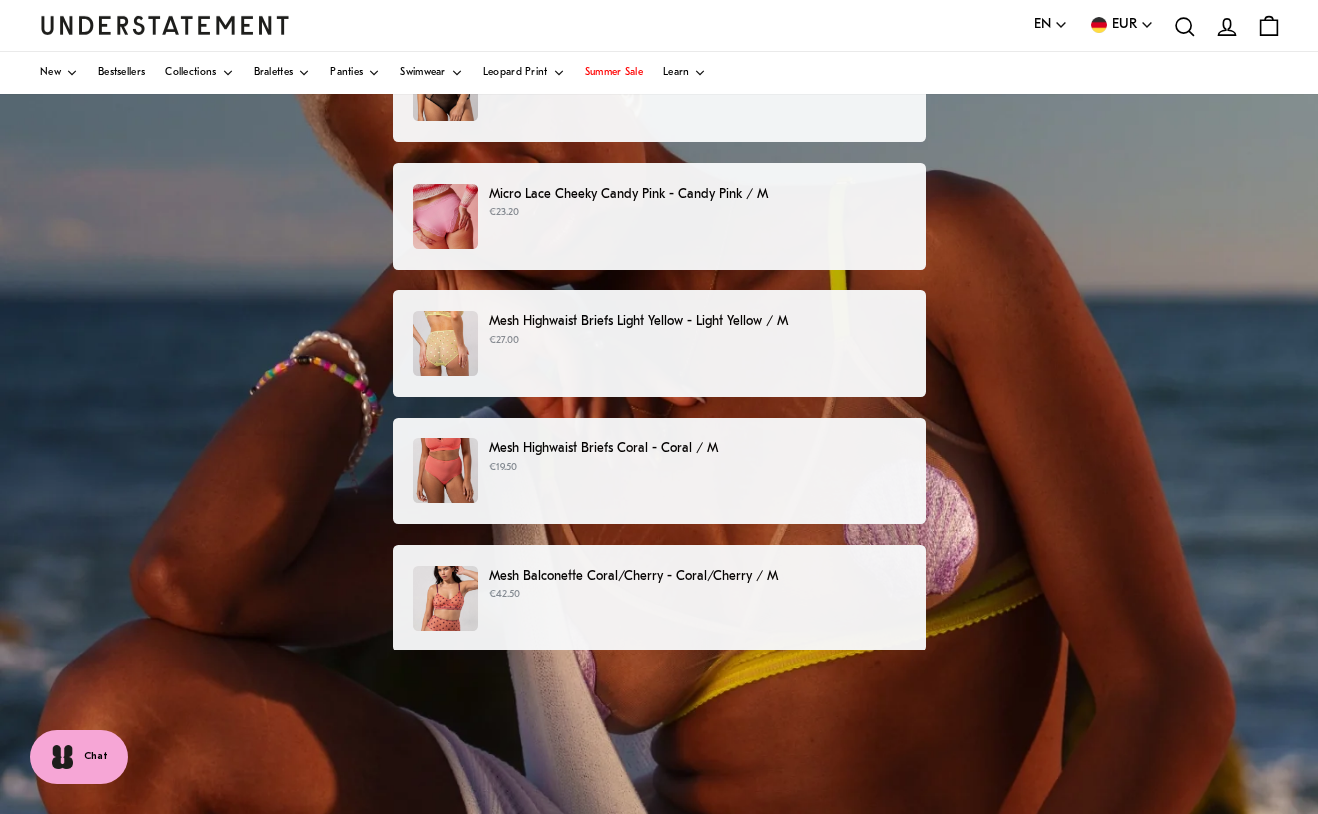 scroll, scrollTop: 0, scrollLeft: 0, axis: both 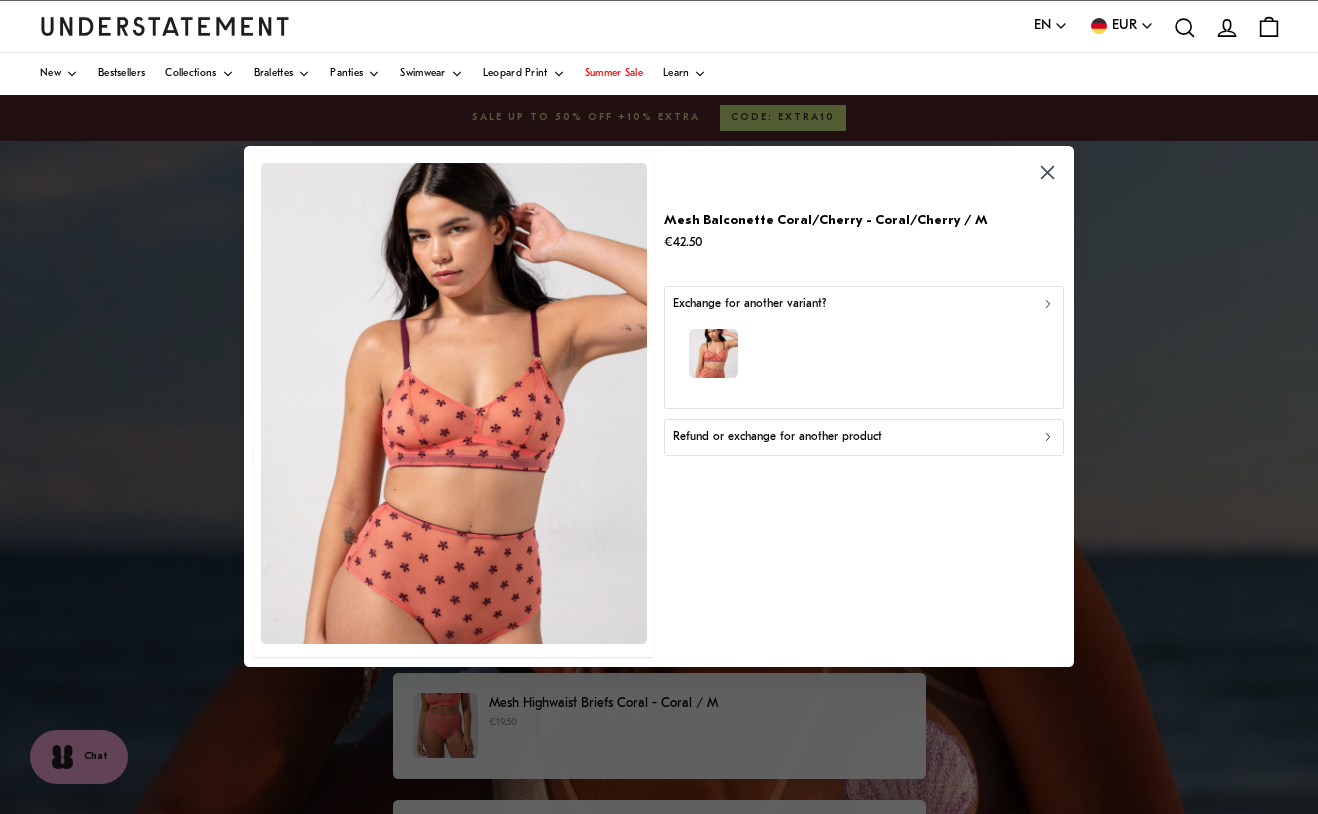 click on "Refund or exchange for another product" at bounding box center [864, 437] 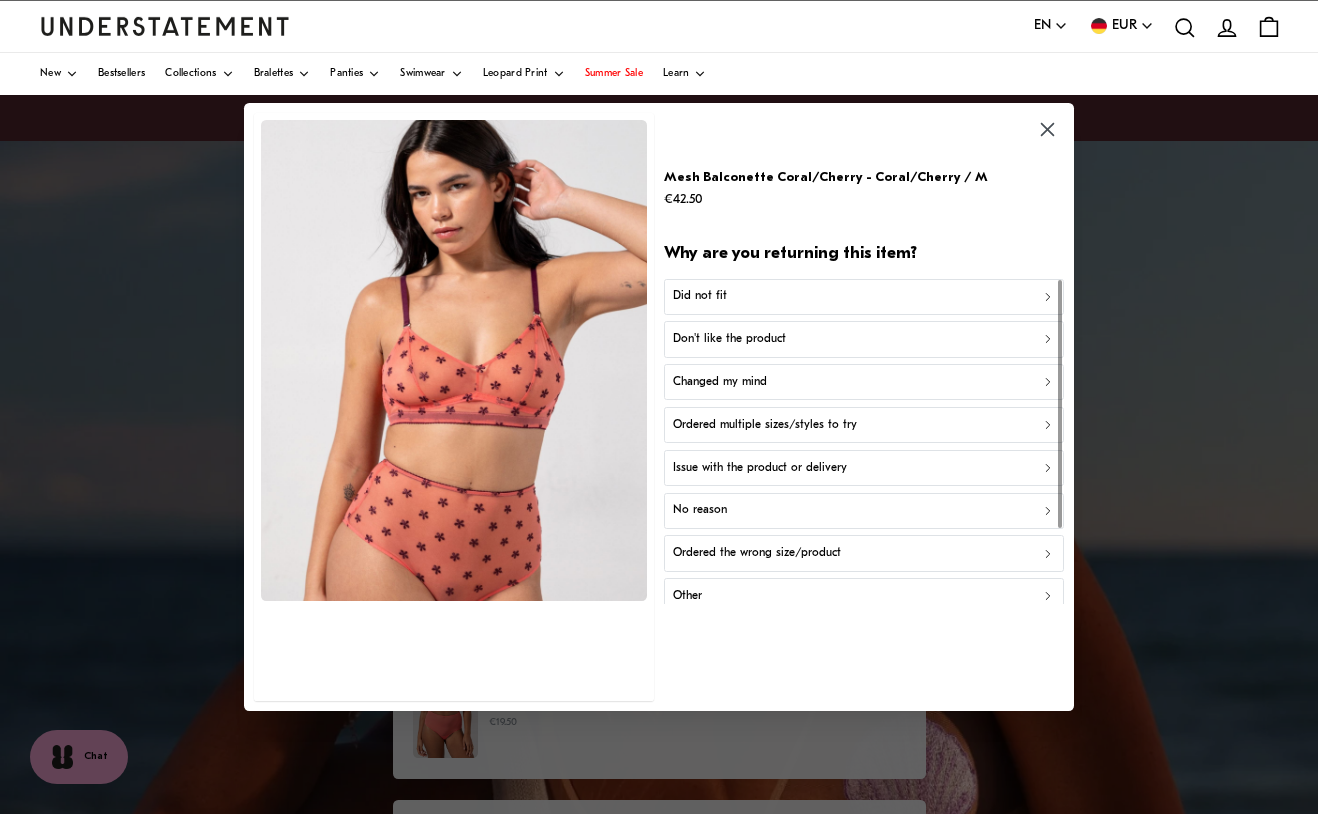 click on "Did not fit" at bounding box center (864, 296) 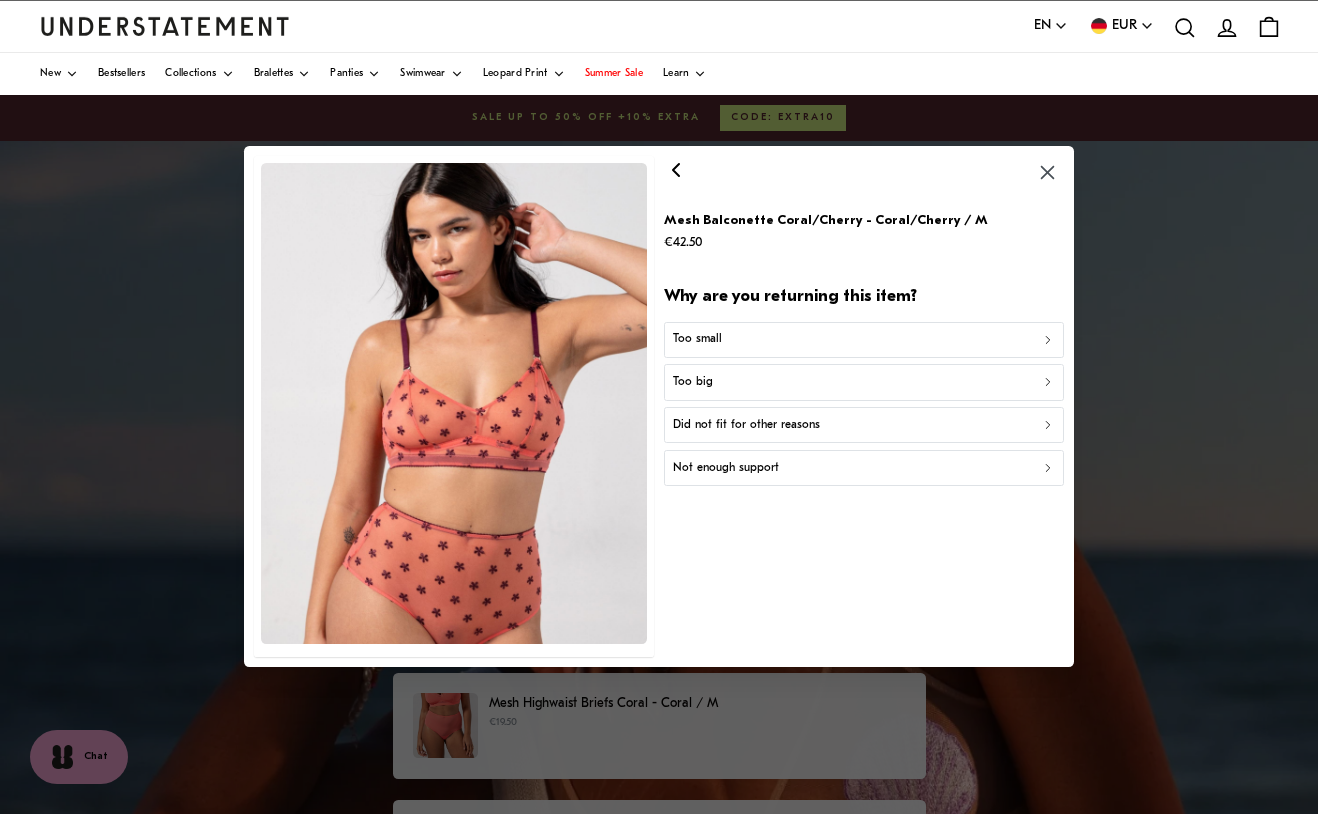 click on "Too small" at bounding box center (864, 340) 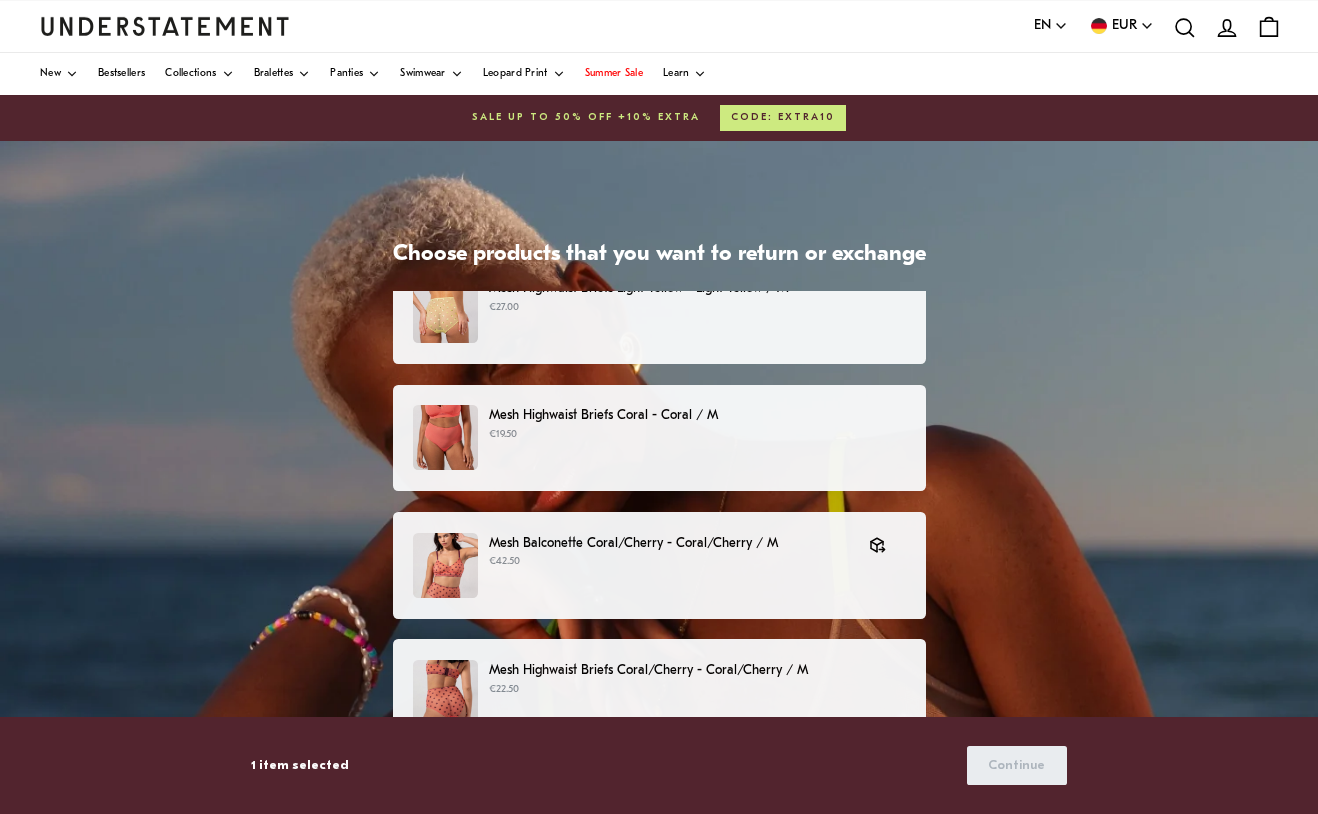 scroll, scrollTop: 396, scrollLeft: 0, axis: vertical 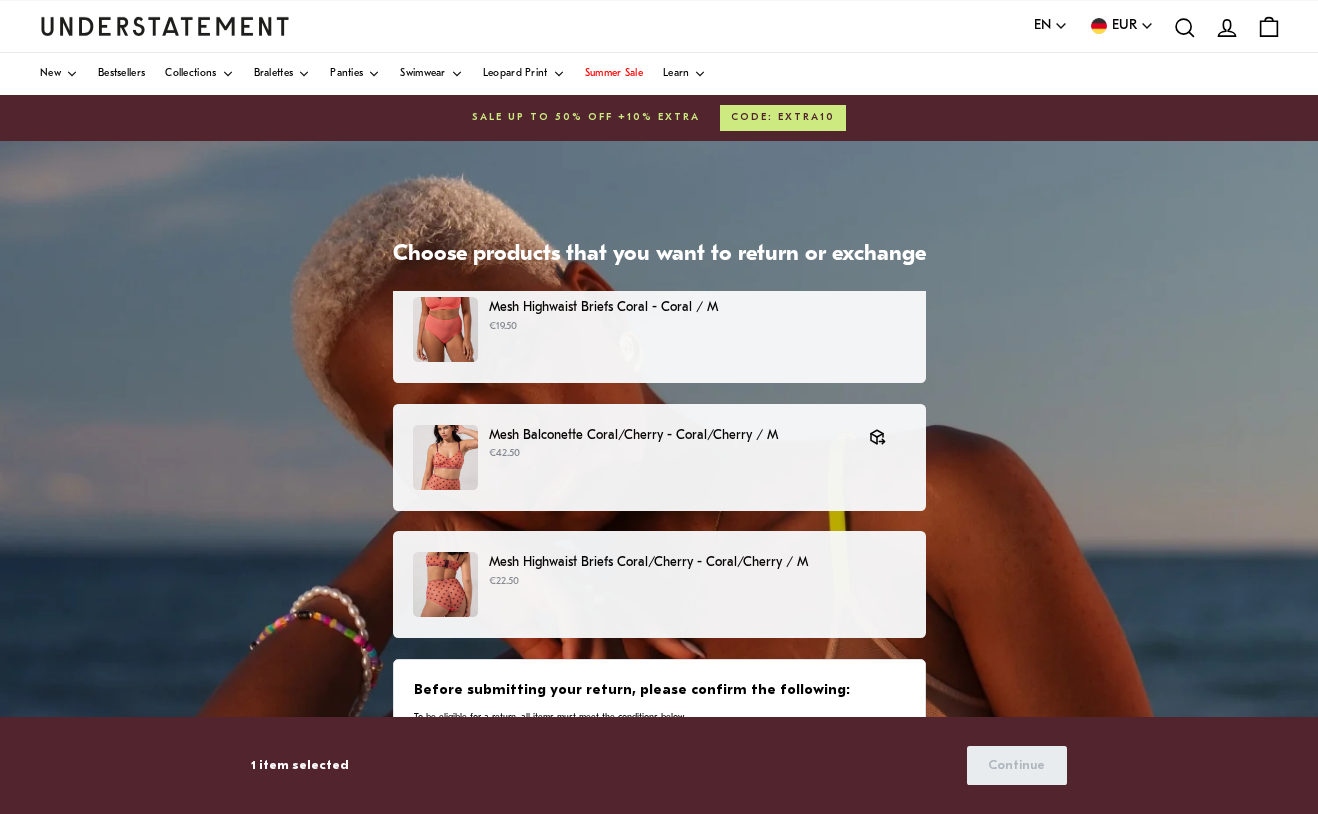 click at bounding box center (445, 584) 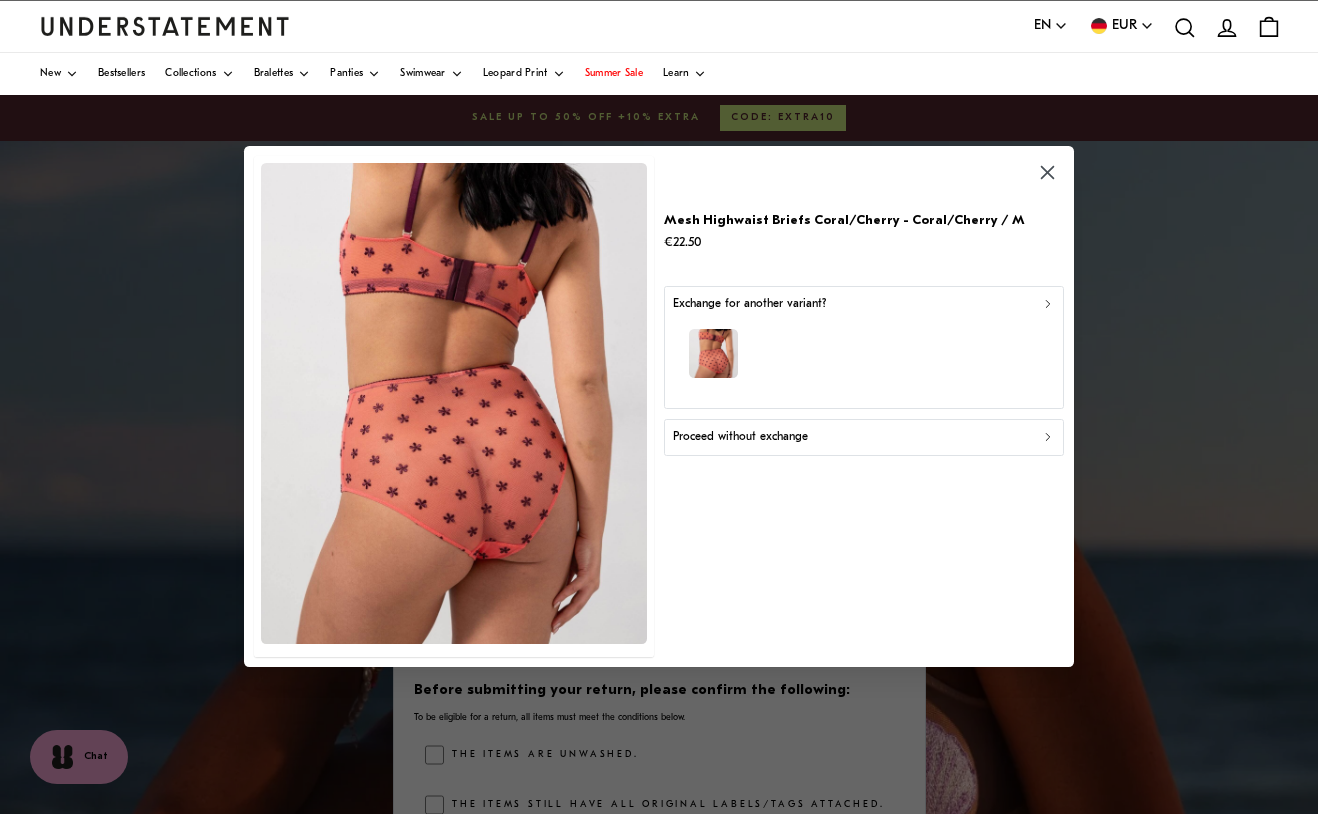 click on "Proceed without exchange" at bounding box center [864, 437] 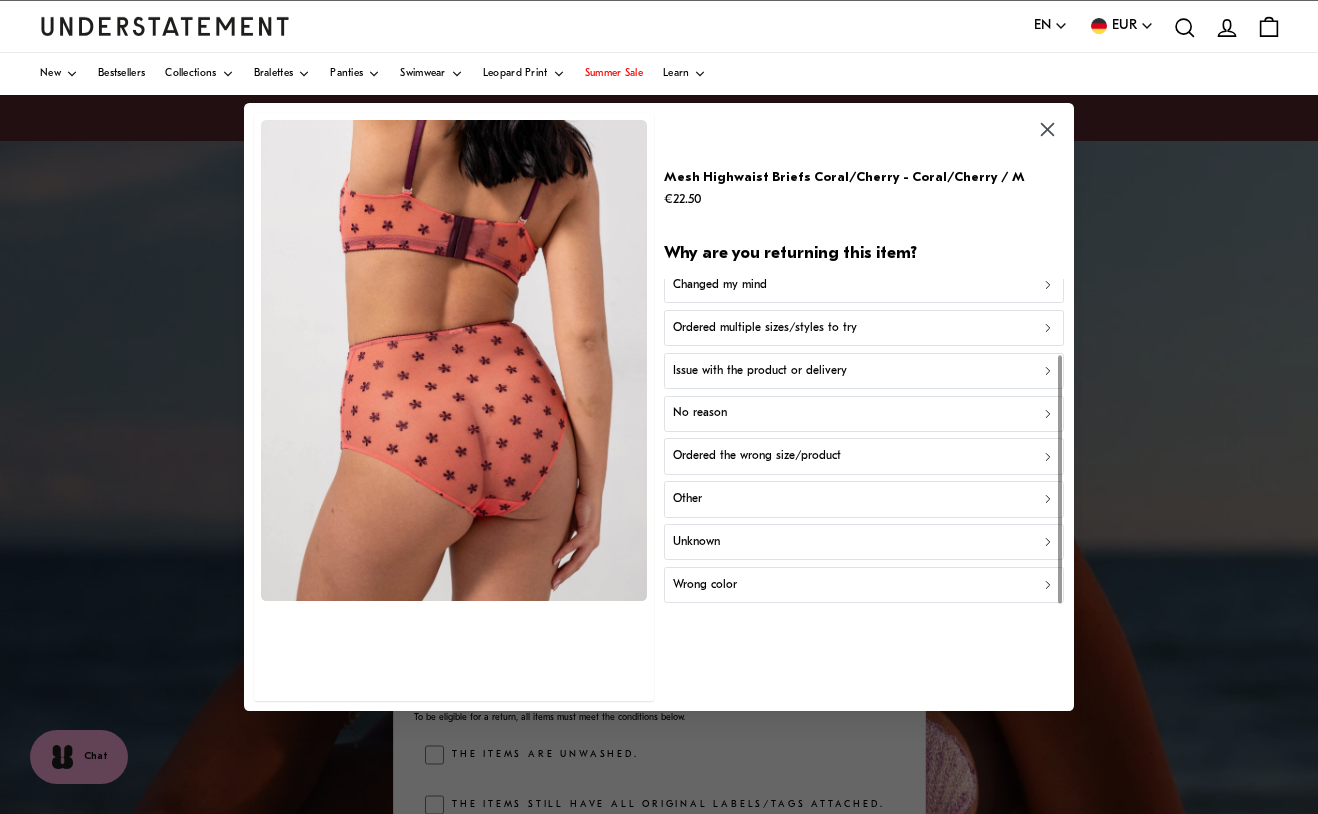 scroll, scrollTop: 99, scrollLeft: 0, axis: vertical 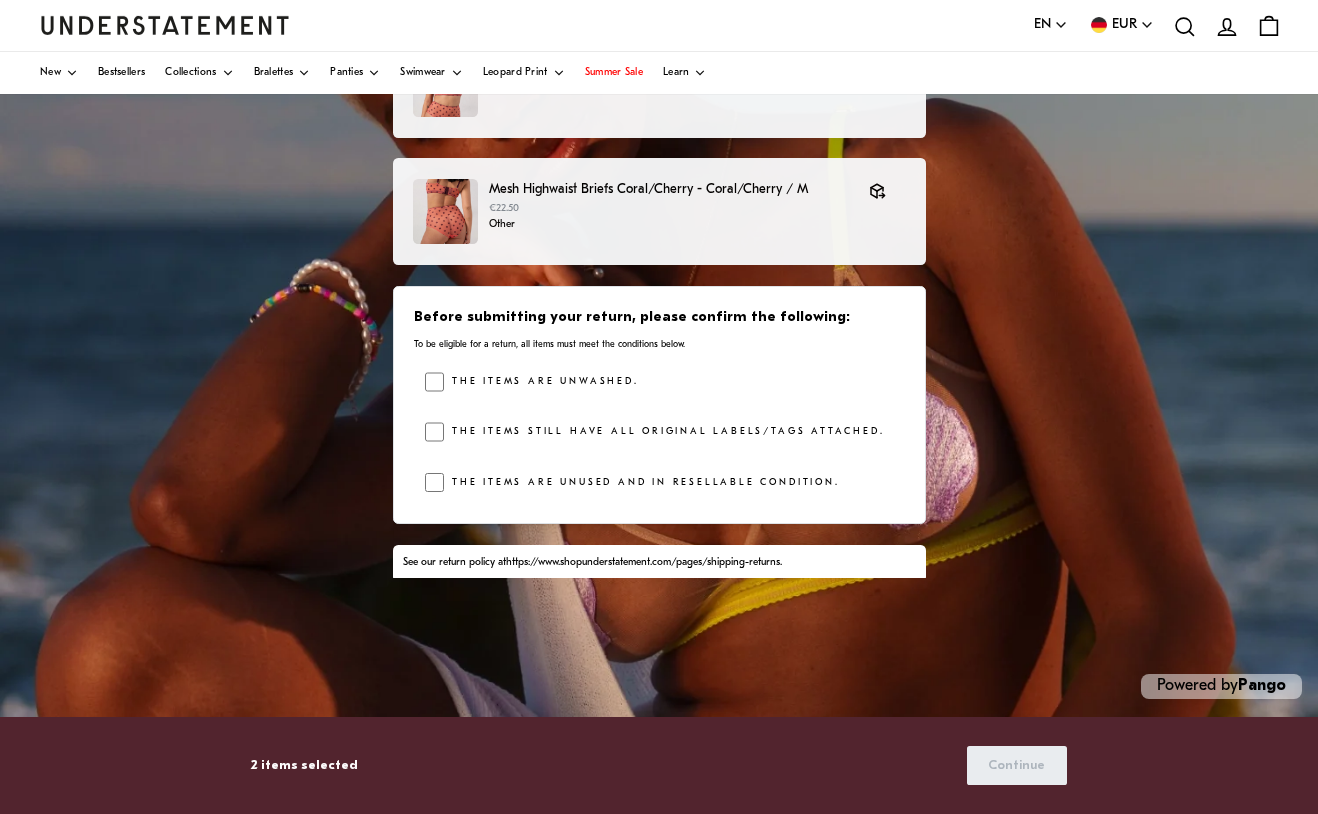 click on "The items are unwashed." at bounding box center (541, 382) 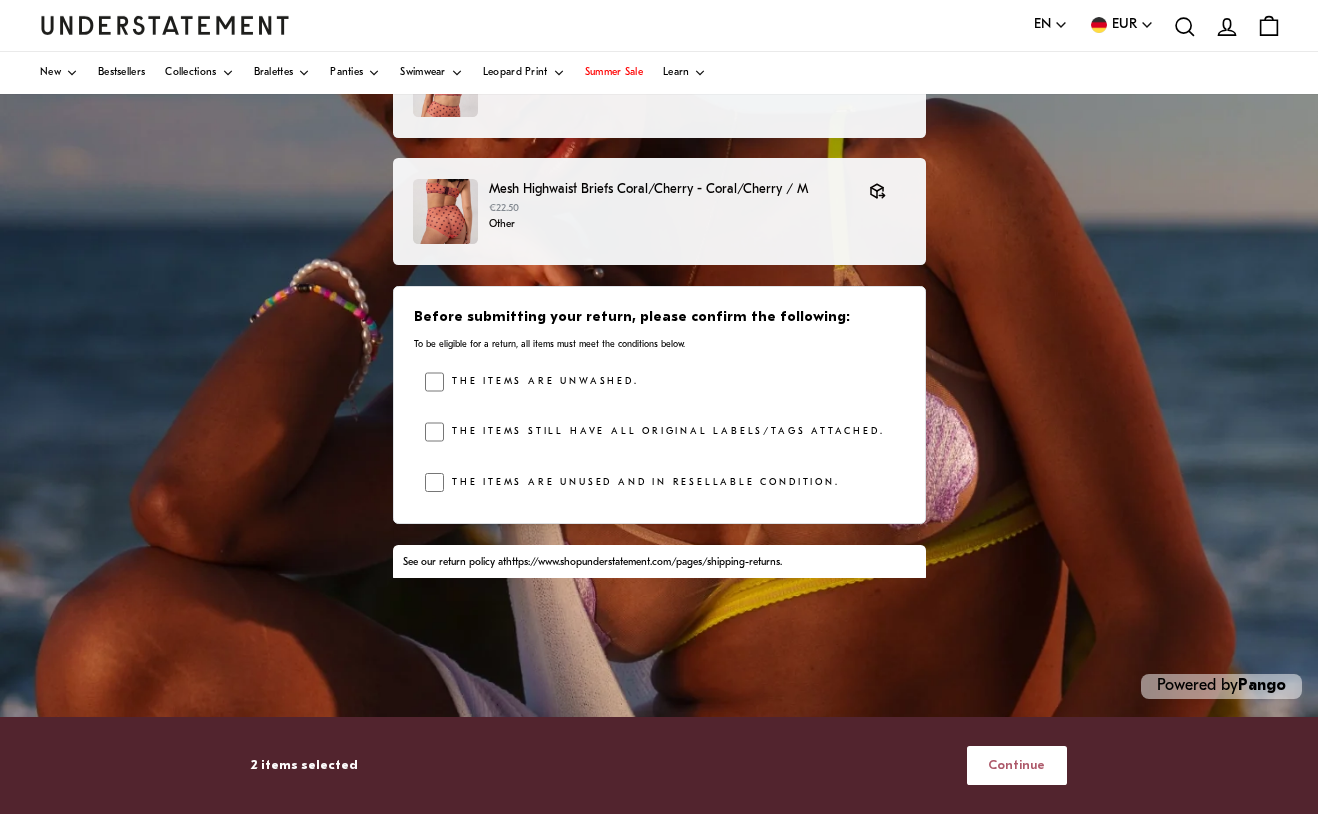 click on "Continue" at bounding box center (1016, 765) 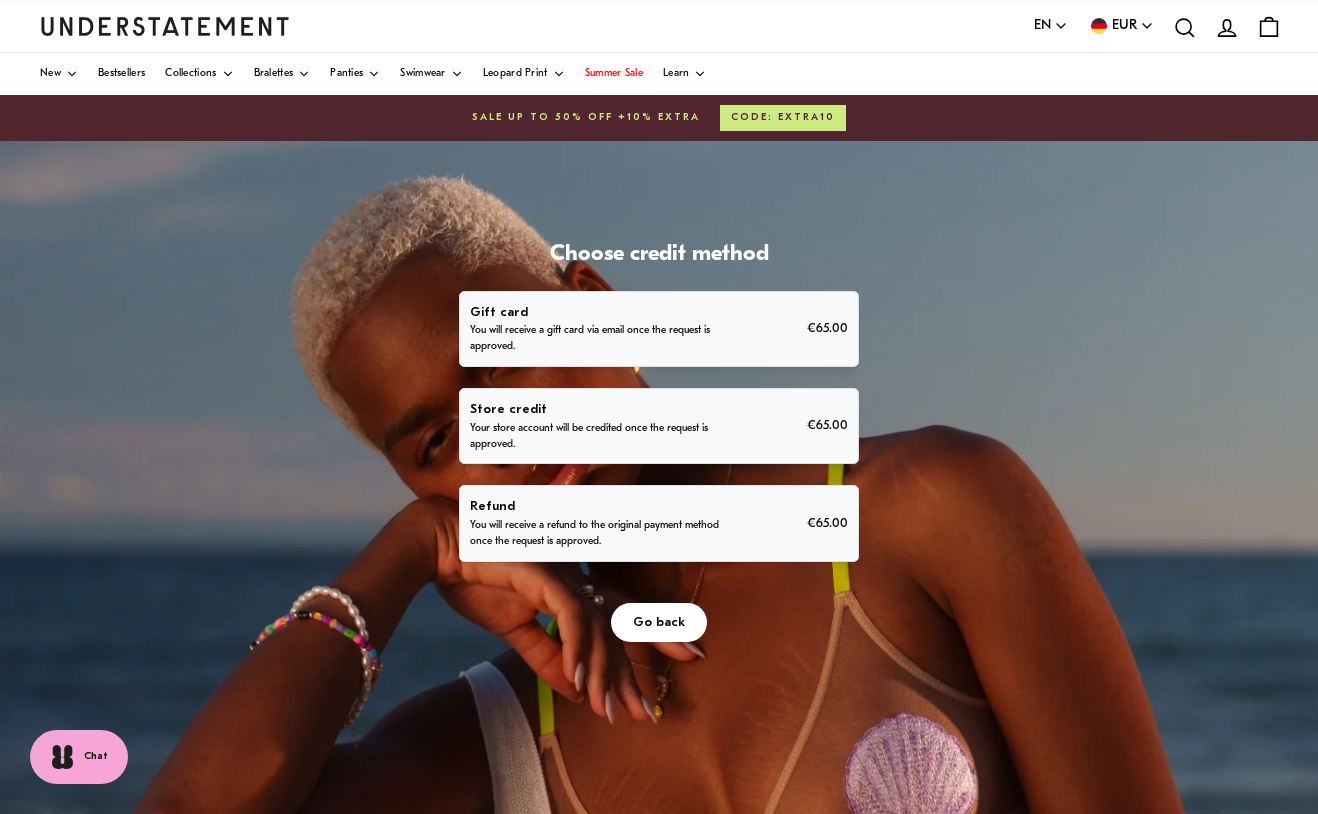 scroll, scrollTop: 23, scrollLeft: 0, axis: vertical 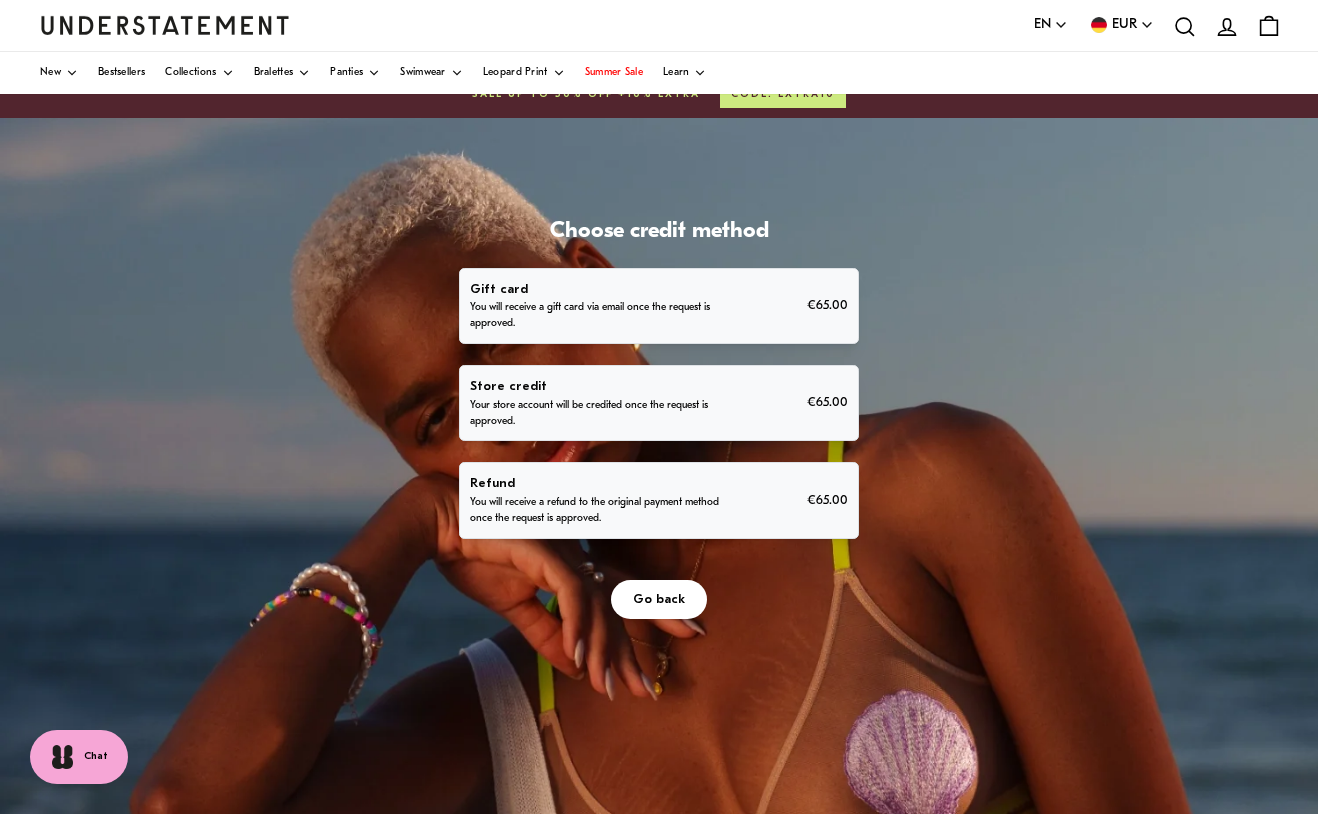click on "You will receive a refund to the original payment method once the request is approved." at bounding box center (596, 511) 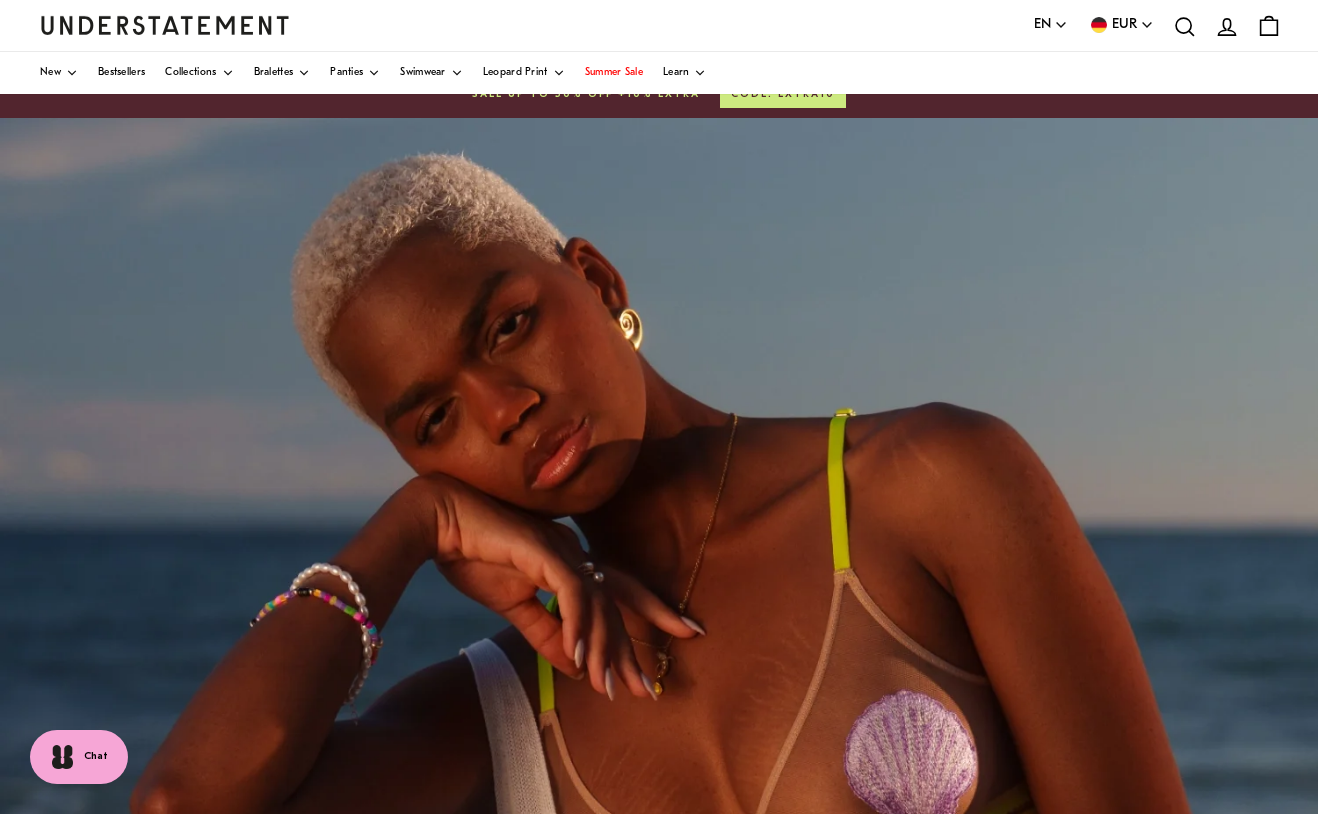 scroll, scrollTop: 0, scrollLeft: 0, axis: both 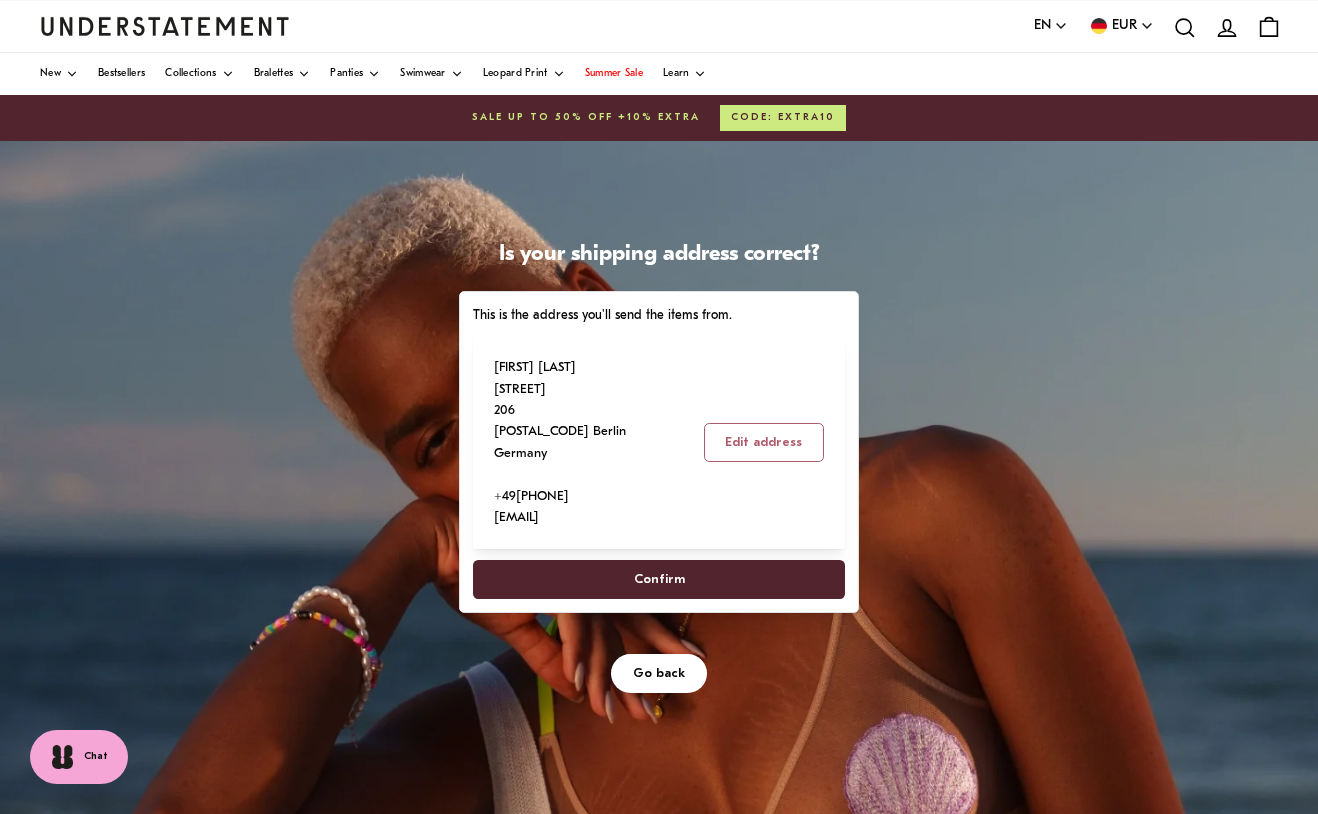 click on "Confirm" at bounding box center (659, 579) 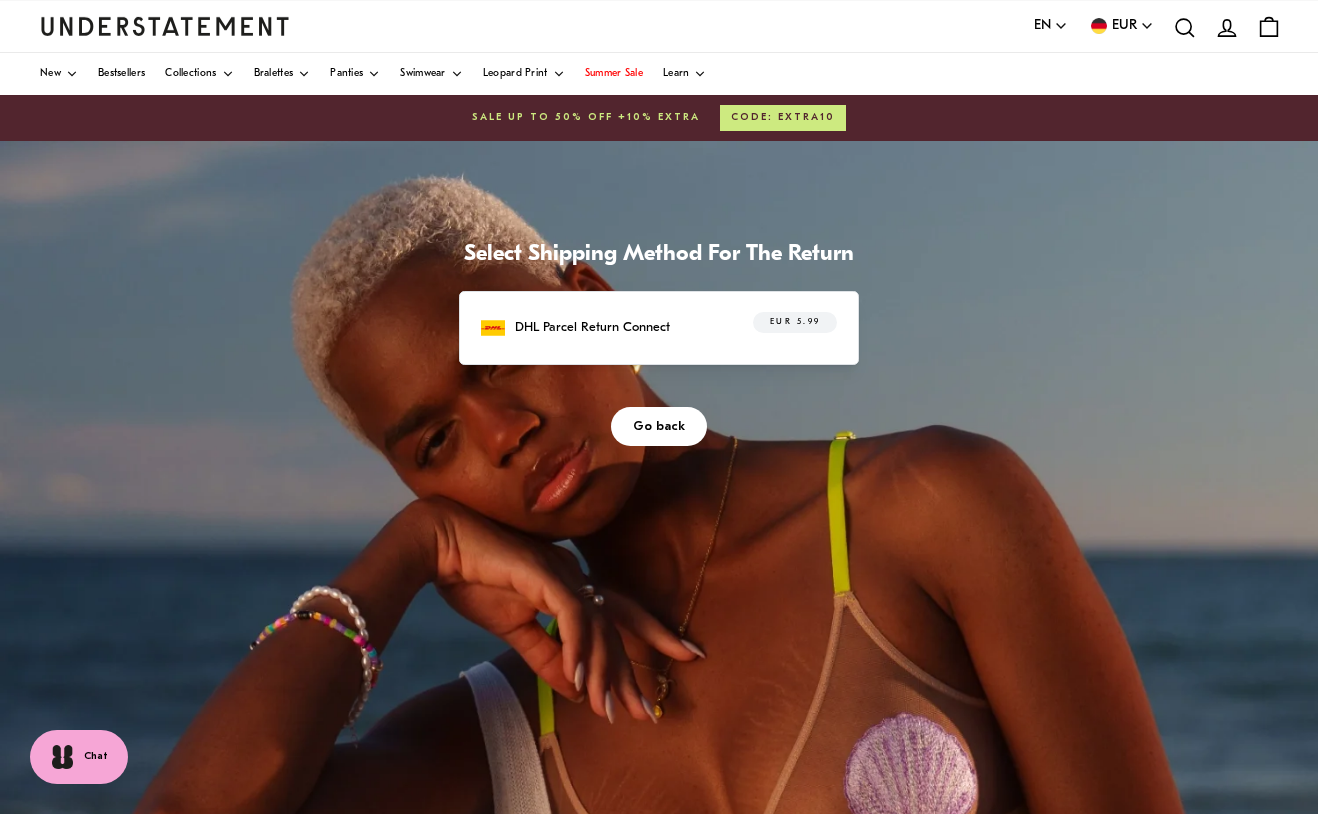 scroll, scrollTop: 0, scrollLeft: 0, axis: both 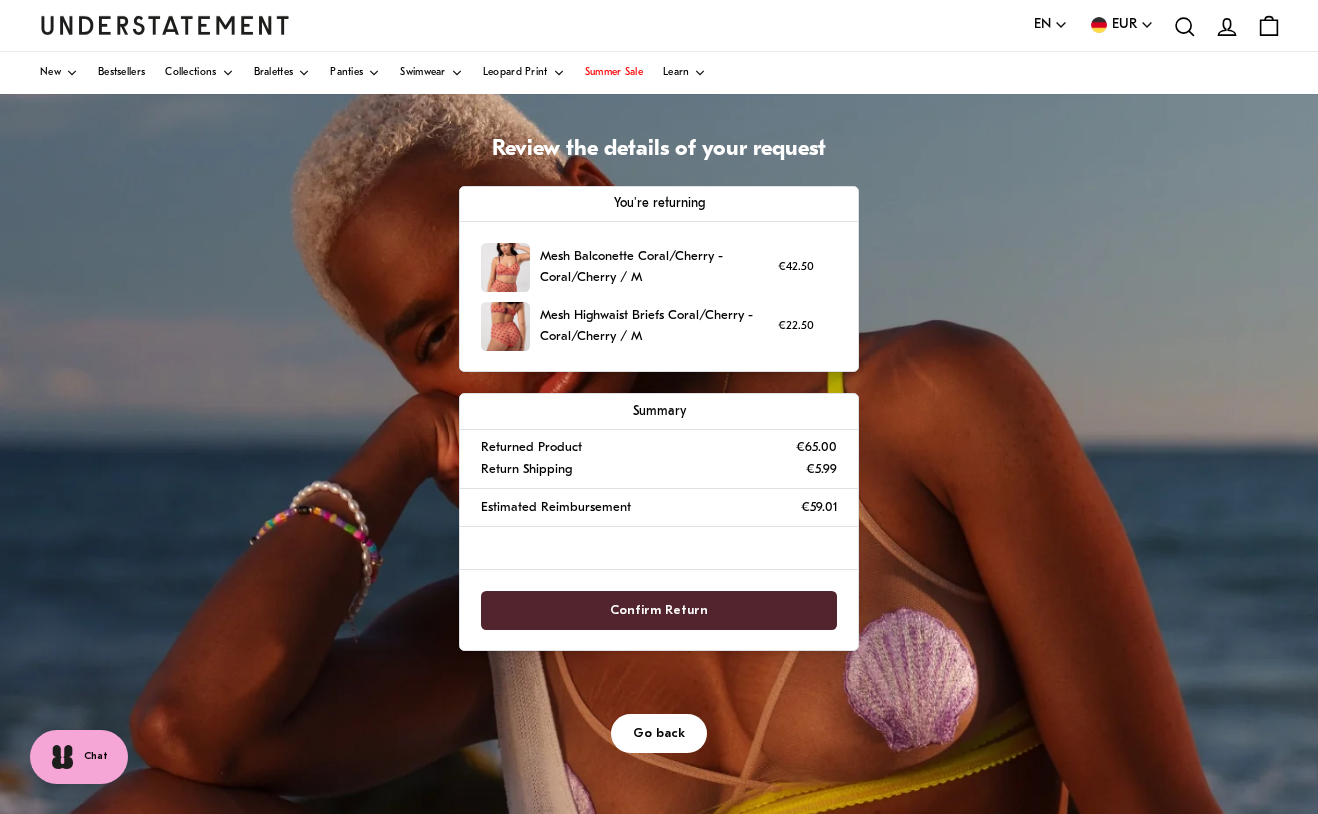 click on "Confirm Return" at bounding box center (659, 610) 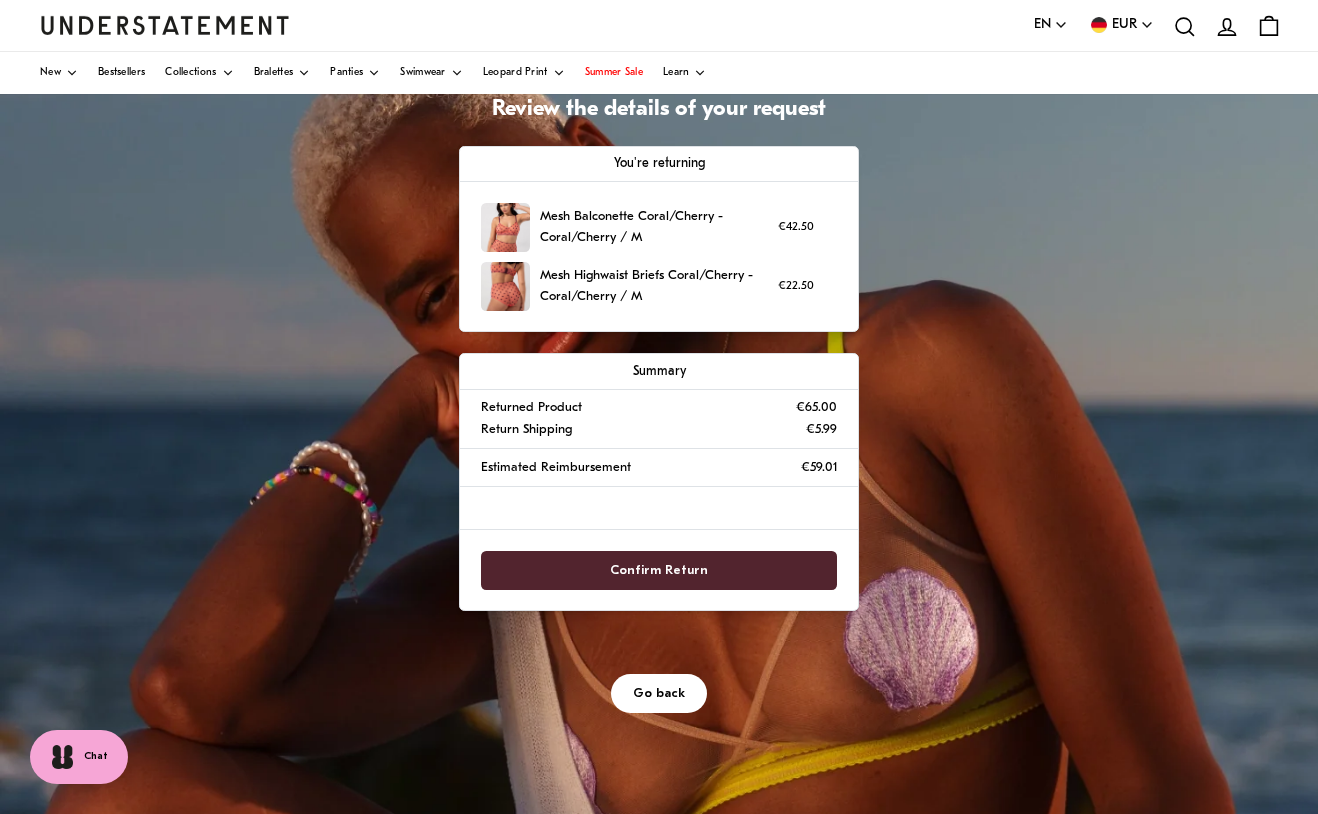 scroll, scrollTop: 151, scrollLeft: 0, axis: vertical 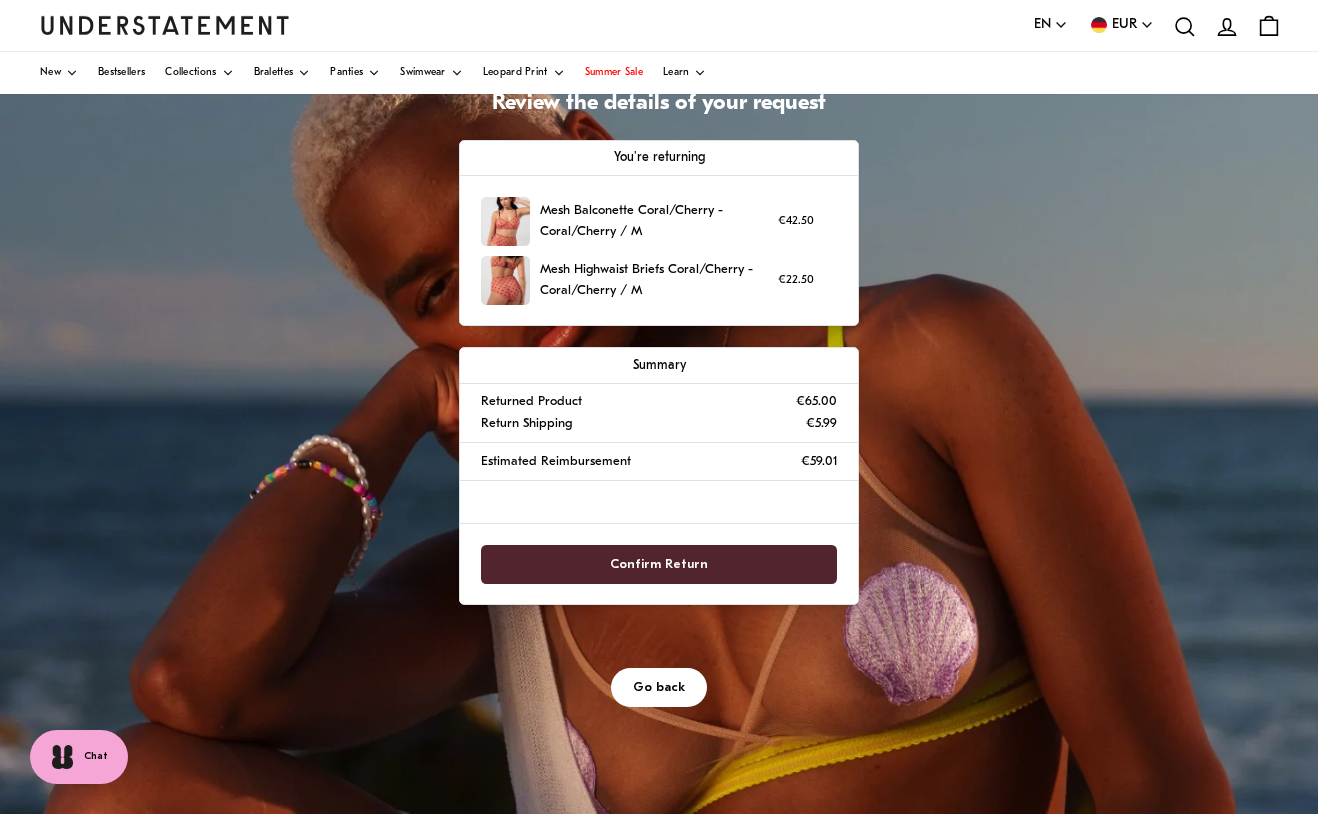 click on "Confirm Return" at bounding box center (659, 564) 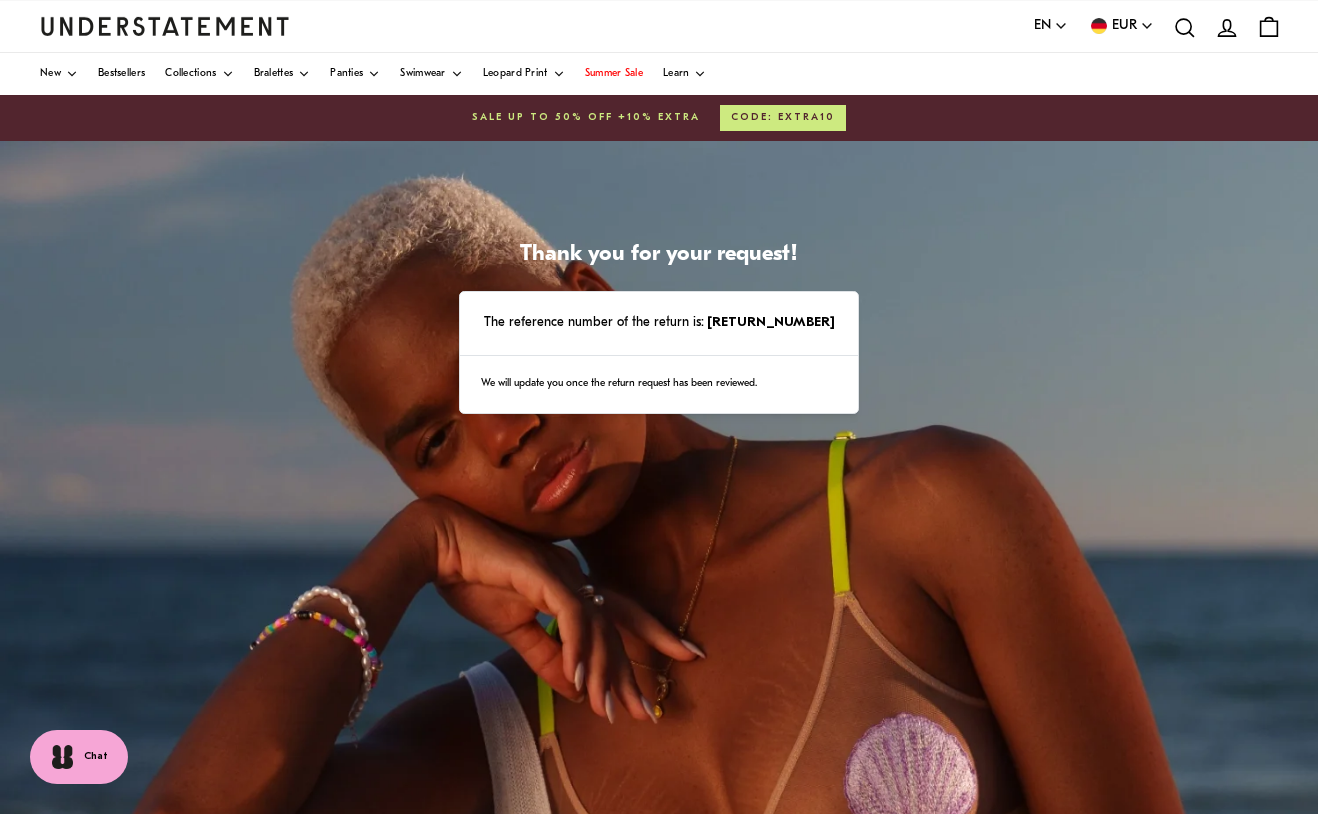 scroll, scrollTop: 0, scrollLeft: 0, axis: both 